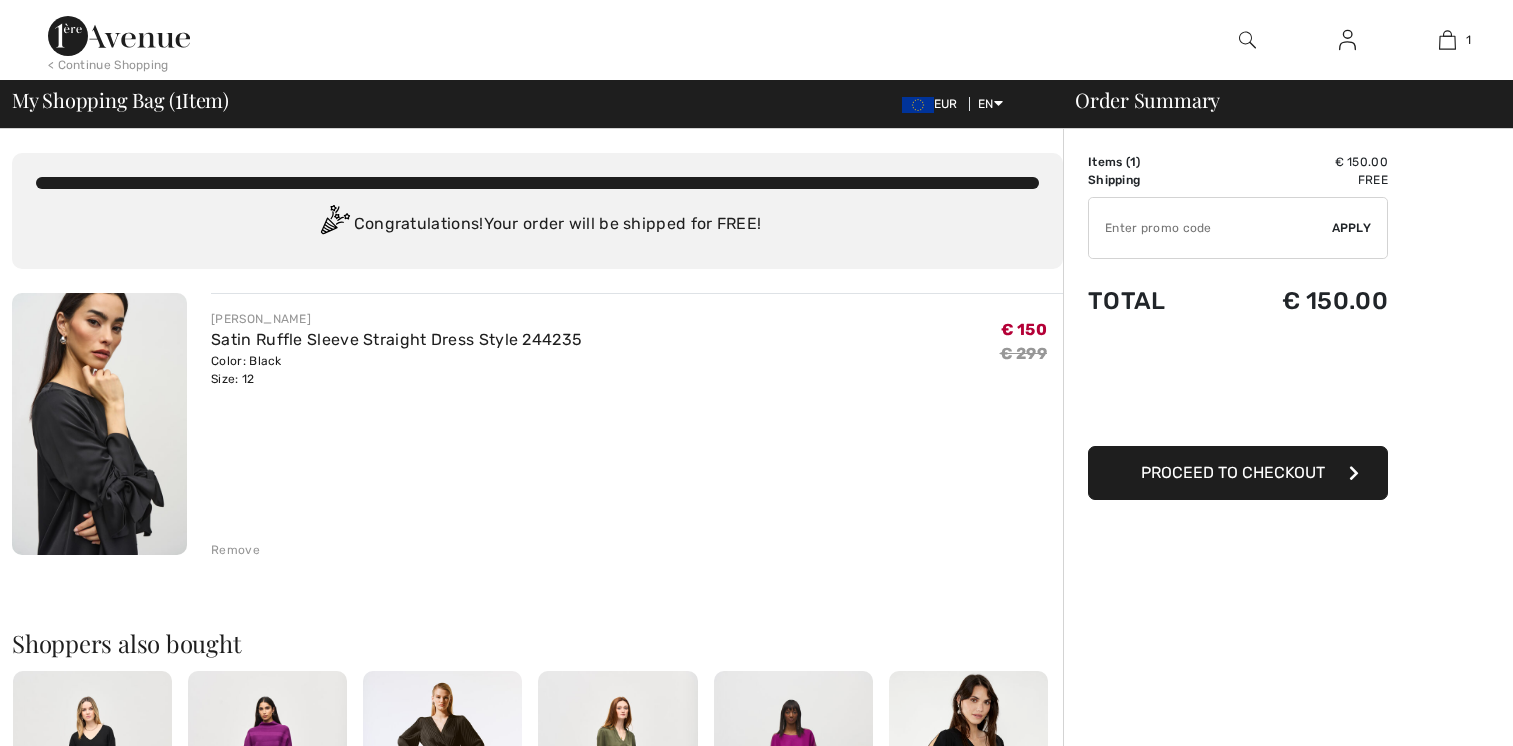 scroll, scrollTop: 0, scrollLeft: 0, axis: both 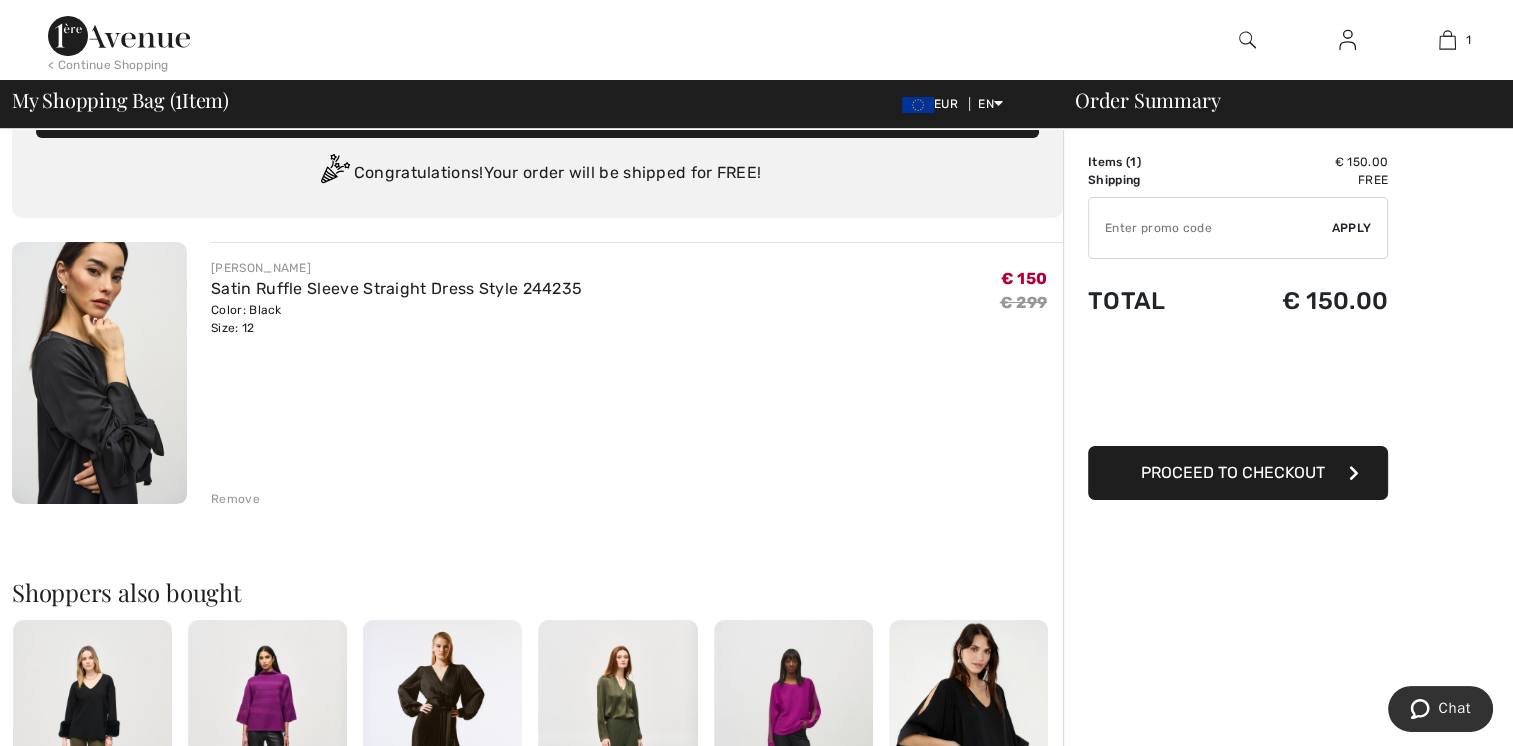 click on "Proceed to Checkout" at bounding box center (1233, 472) 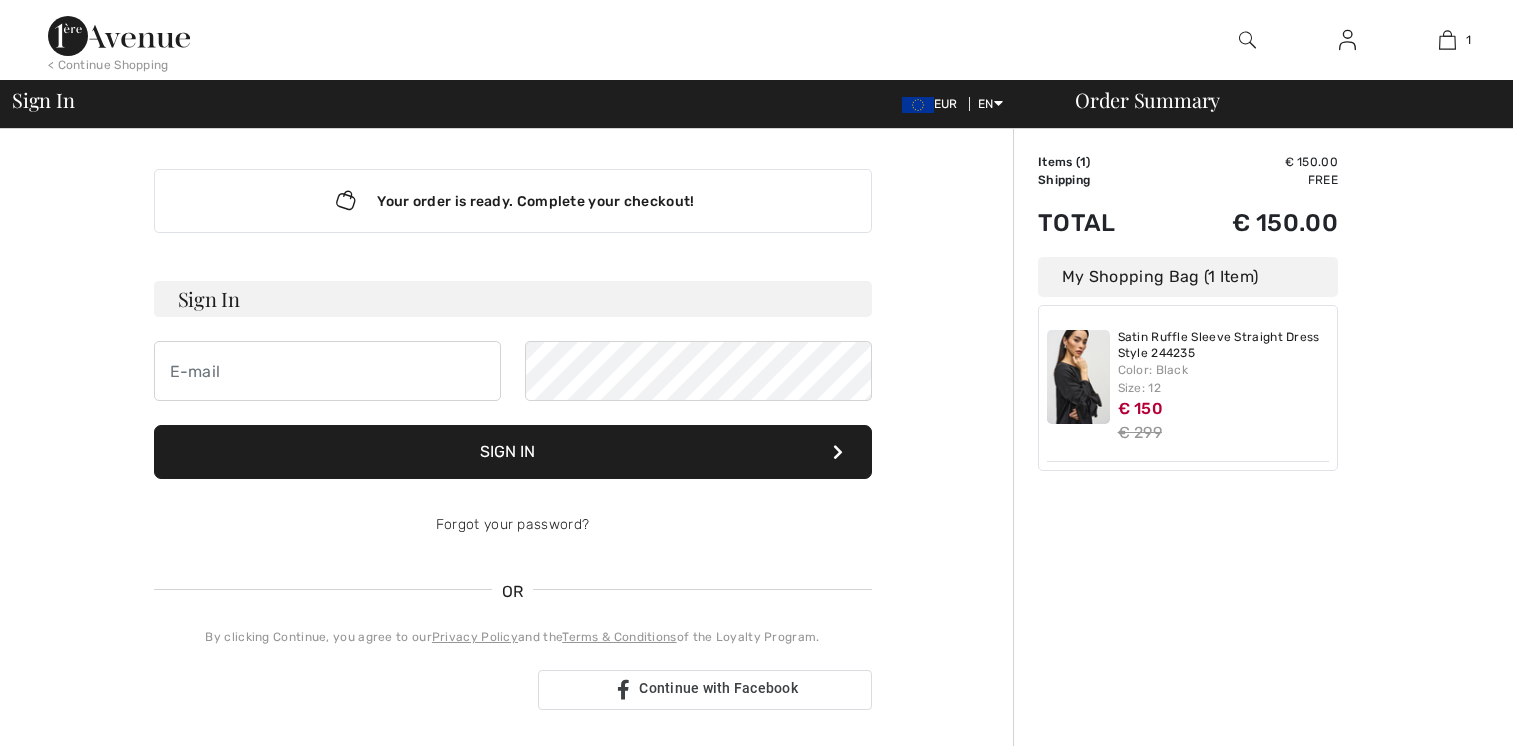 scroll, scrollTop: 0, scrollLeft: 0, axis: both 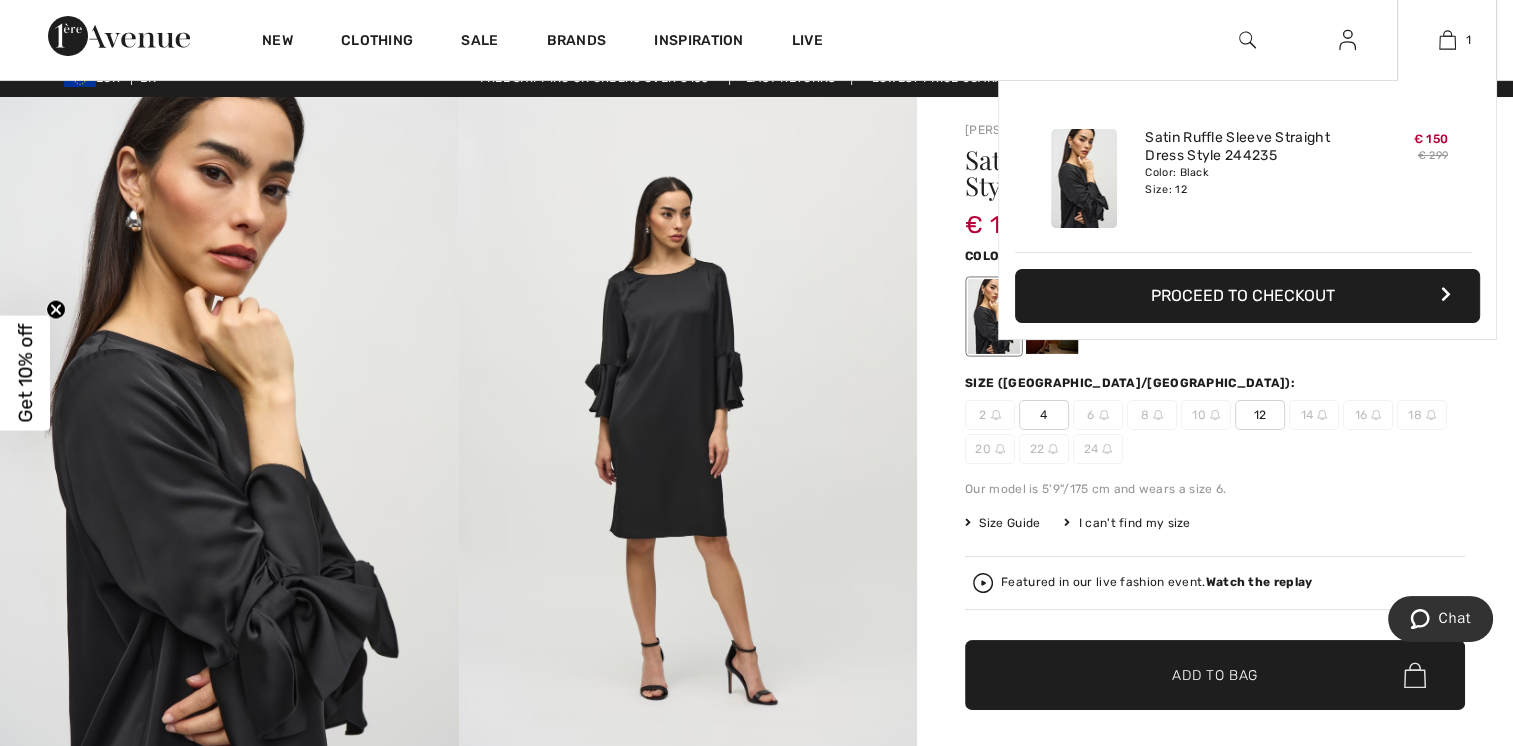 click on "Proceed to Checkout" at bounding box center (1247, 296) 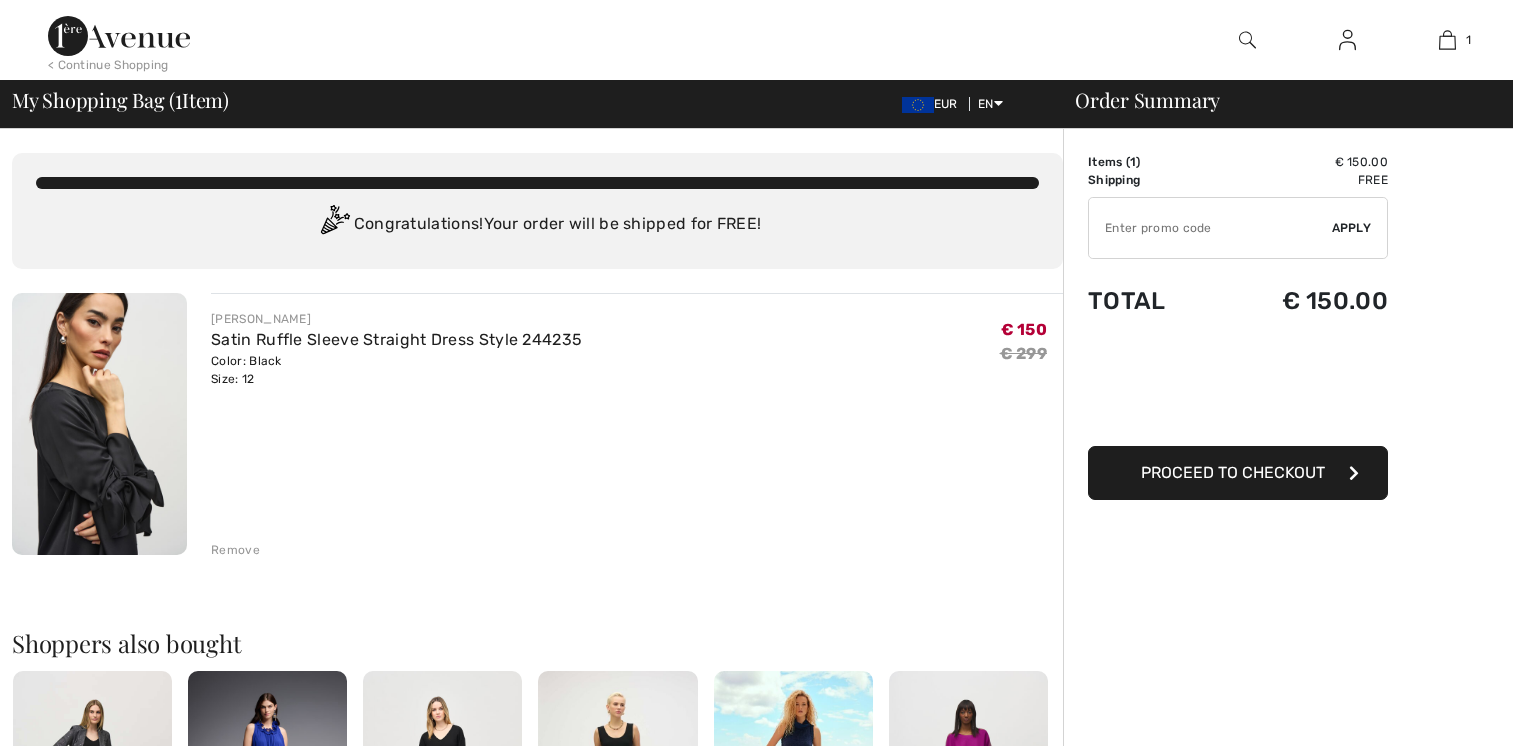 scroll, scrollTop: 0, scrollLeft: 0, axis: both 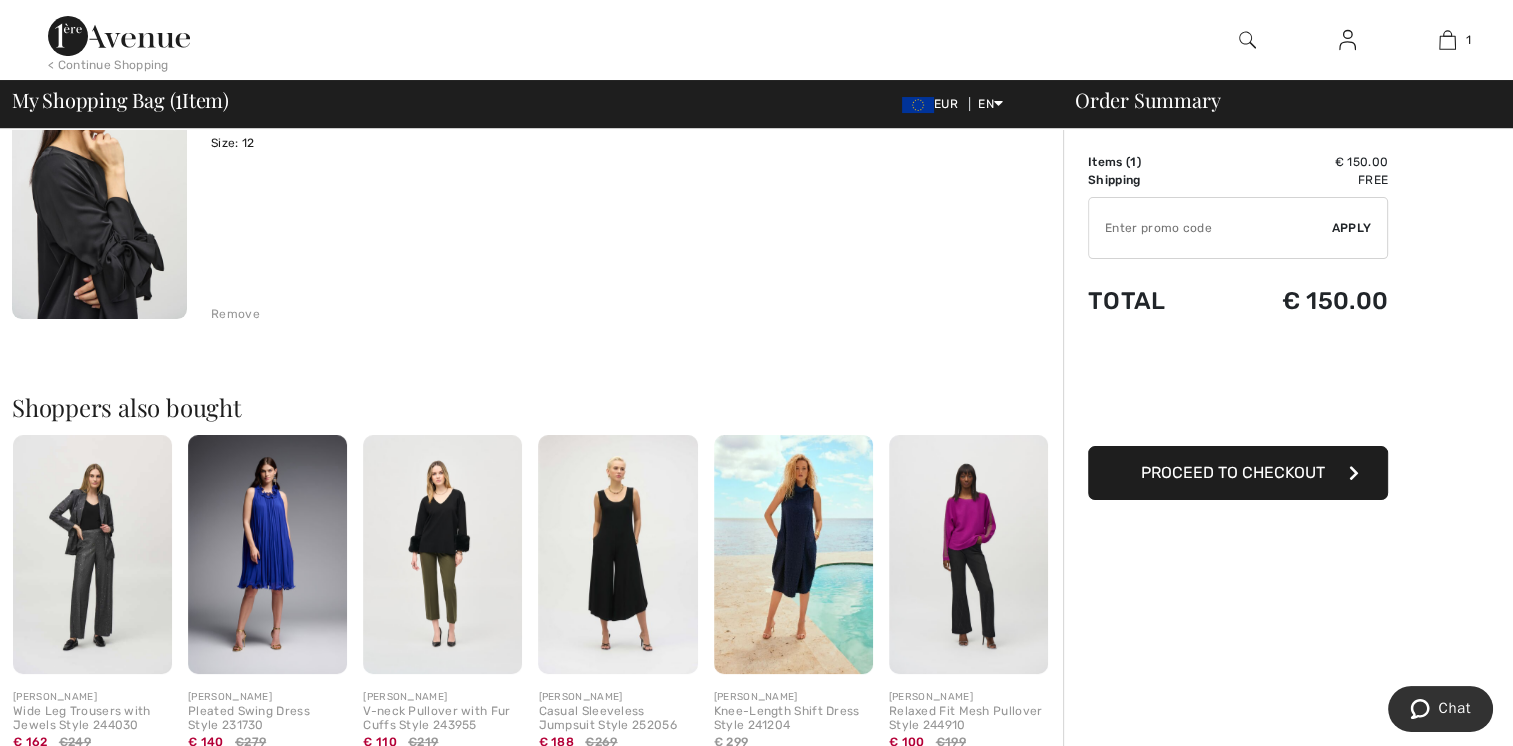 click on "Proceed to Checkout" at bounding box center [1233, 472] 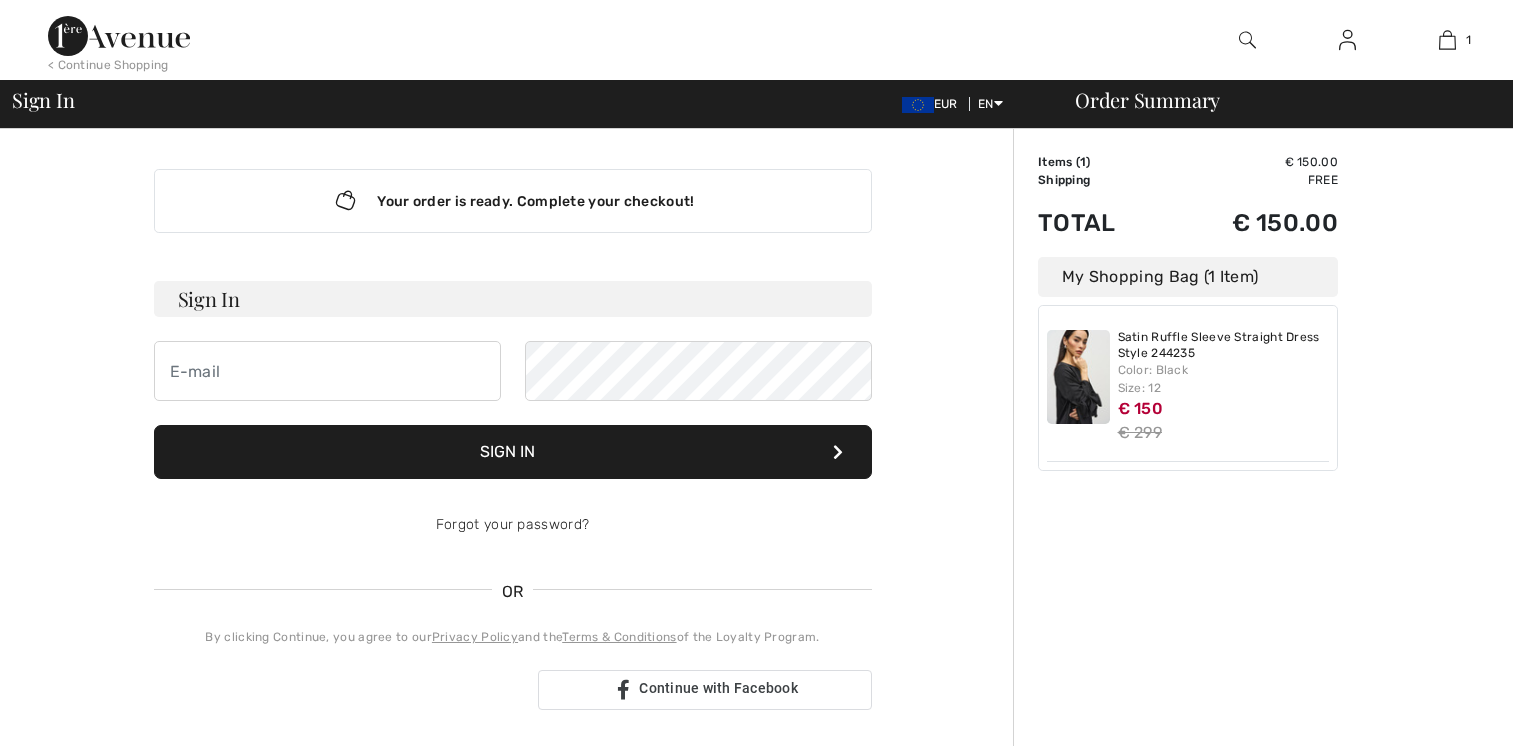 scroll, scrollTop: 0, scrollLeft: 0, axis: both 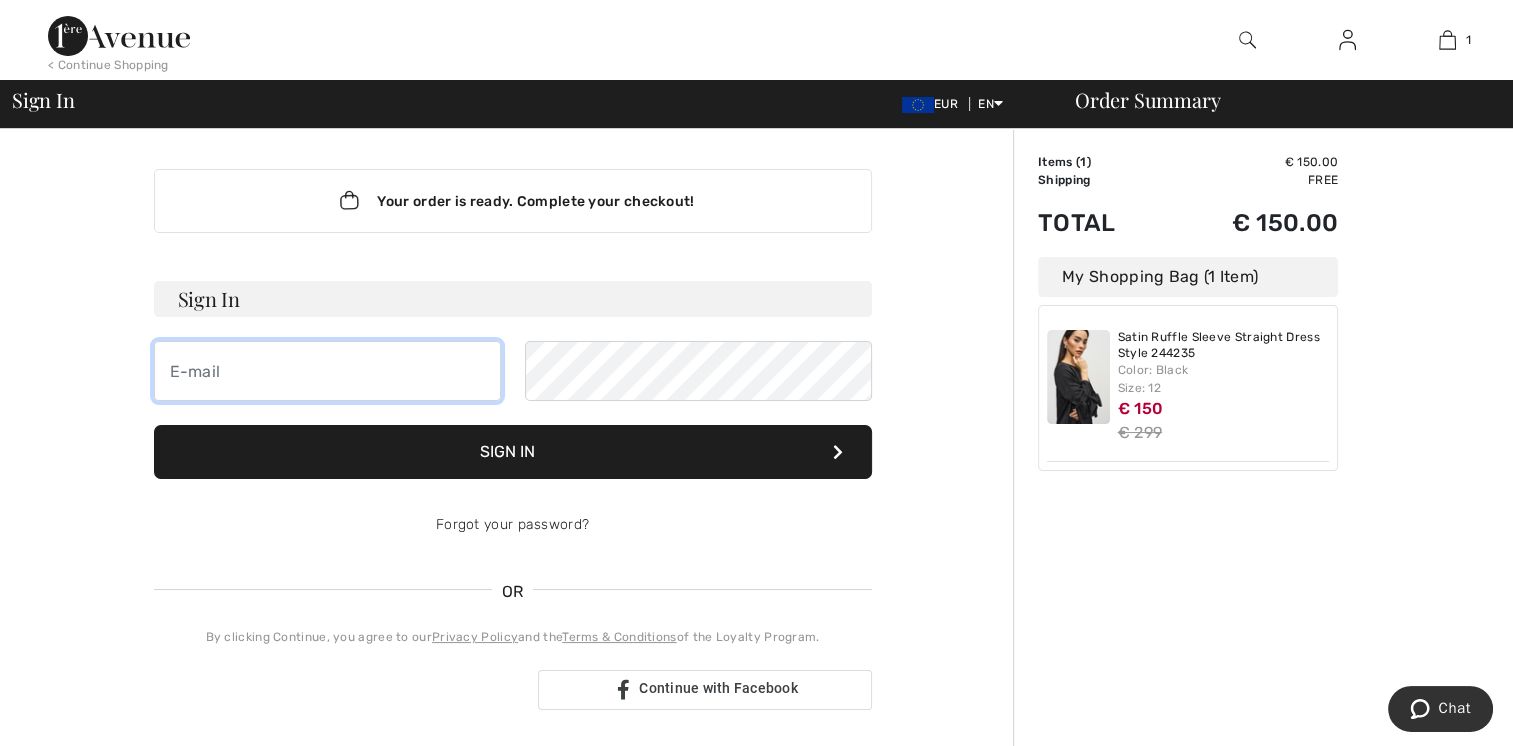 drag, startPoint x: 344, startPoint y: 367, endPoint x: 360, endPoint y: 367, distance: 16 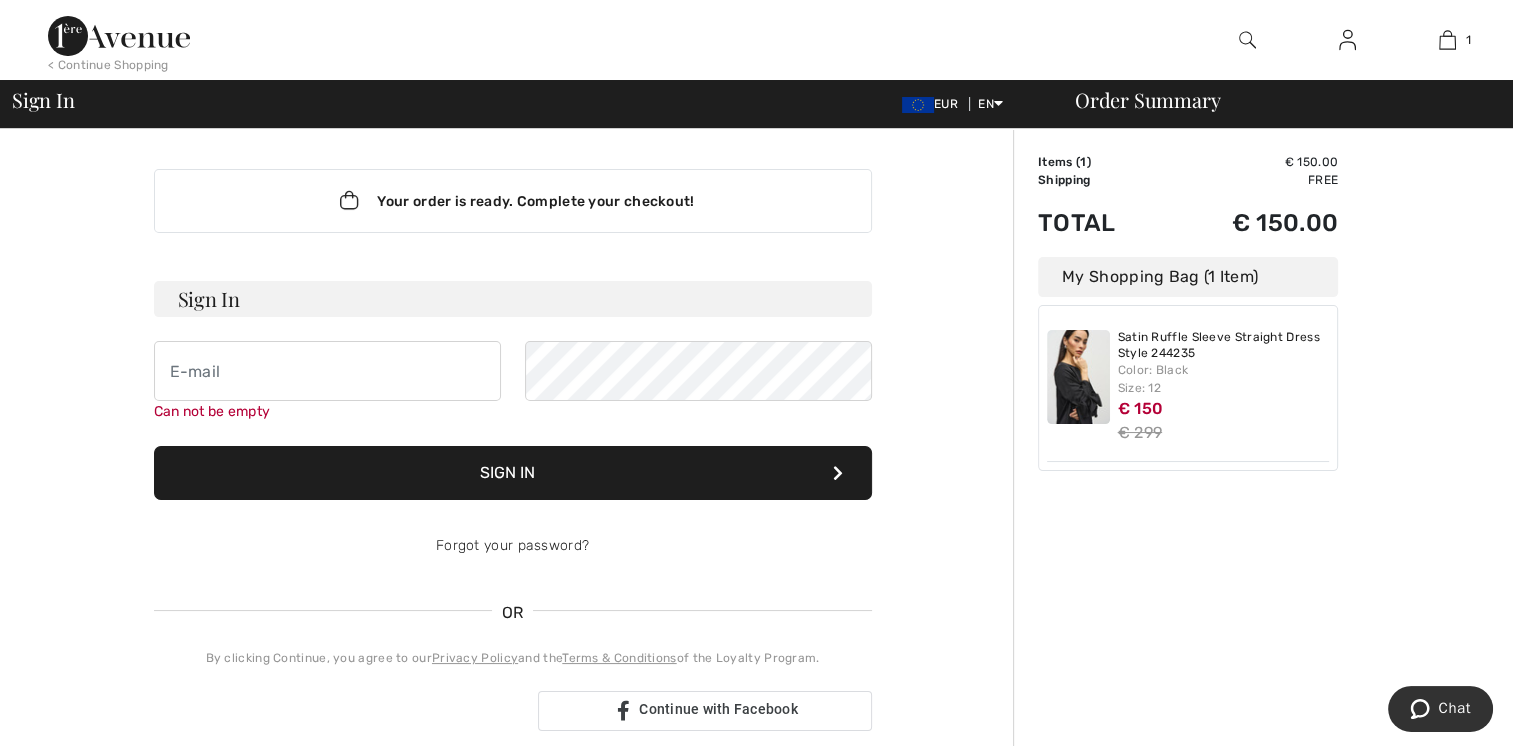 click on "Your order is ready. Complete your checkout!" at bounding box center [513, 201] 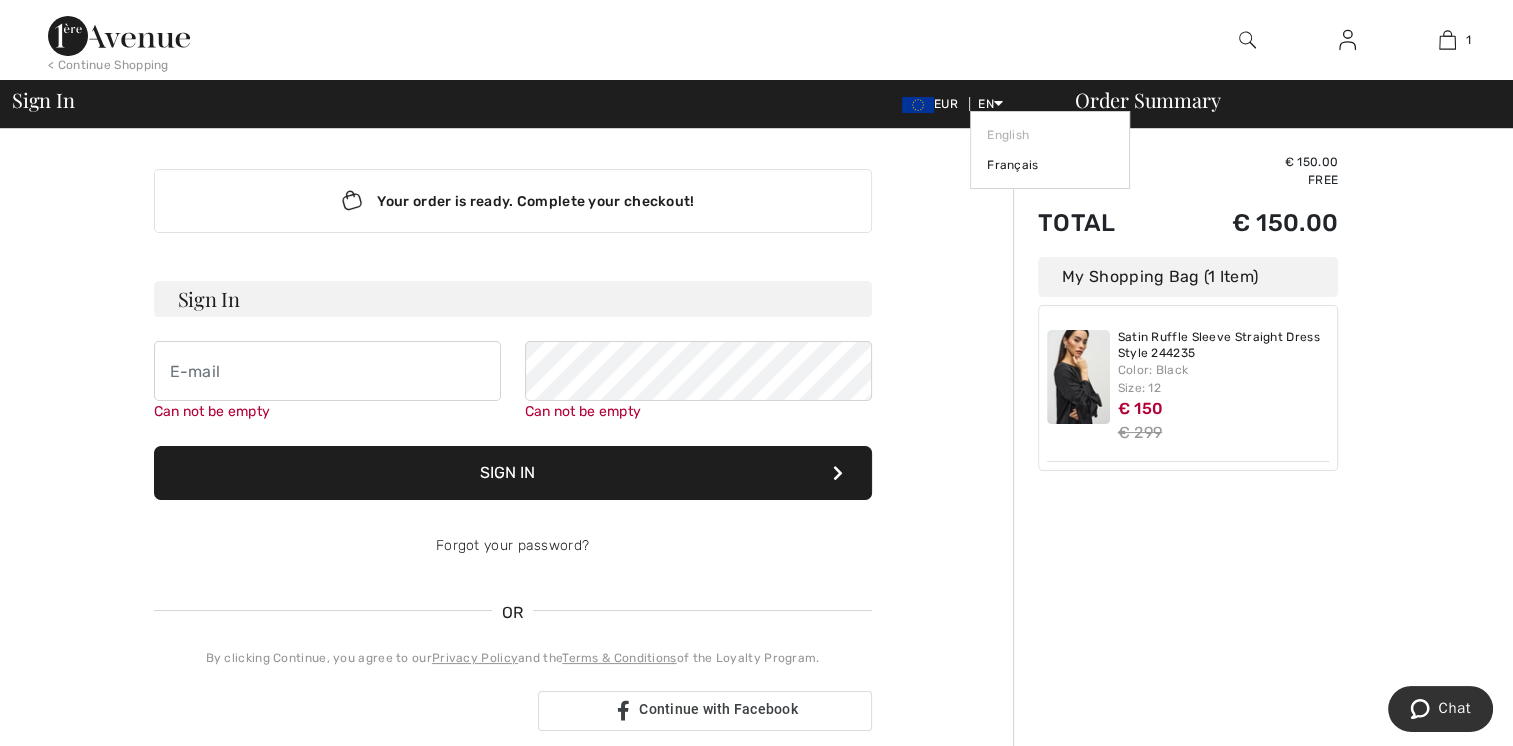 click at bounding box center [998, 103] 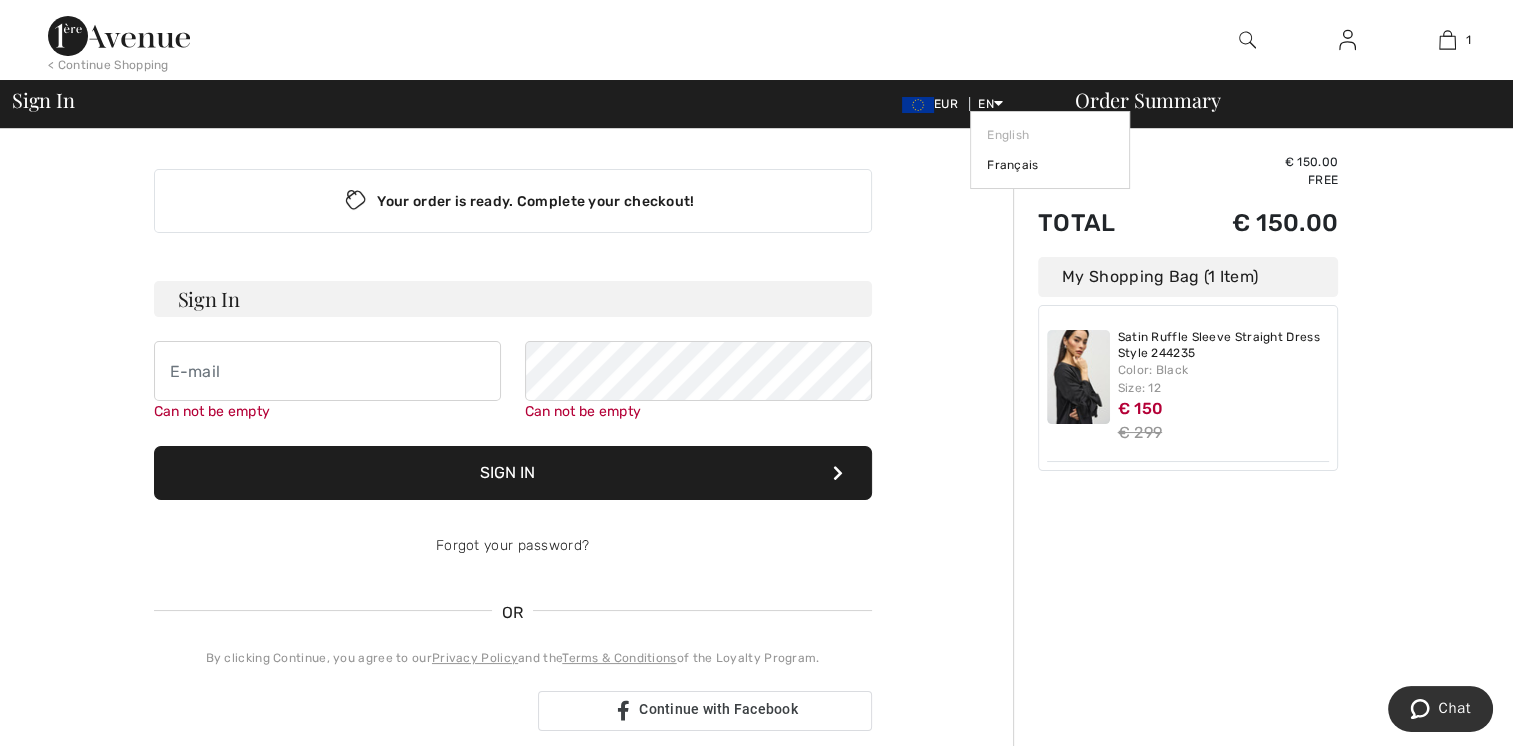 click at bounding box center [998, 103] 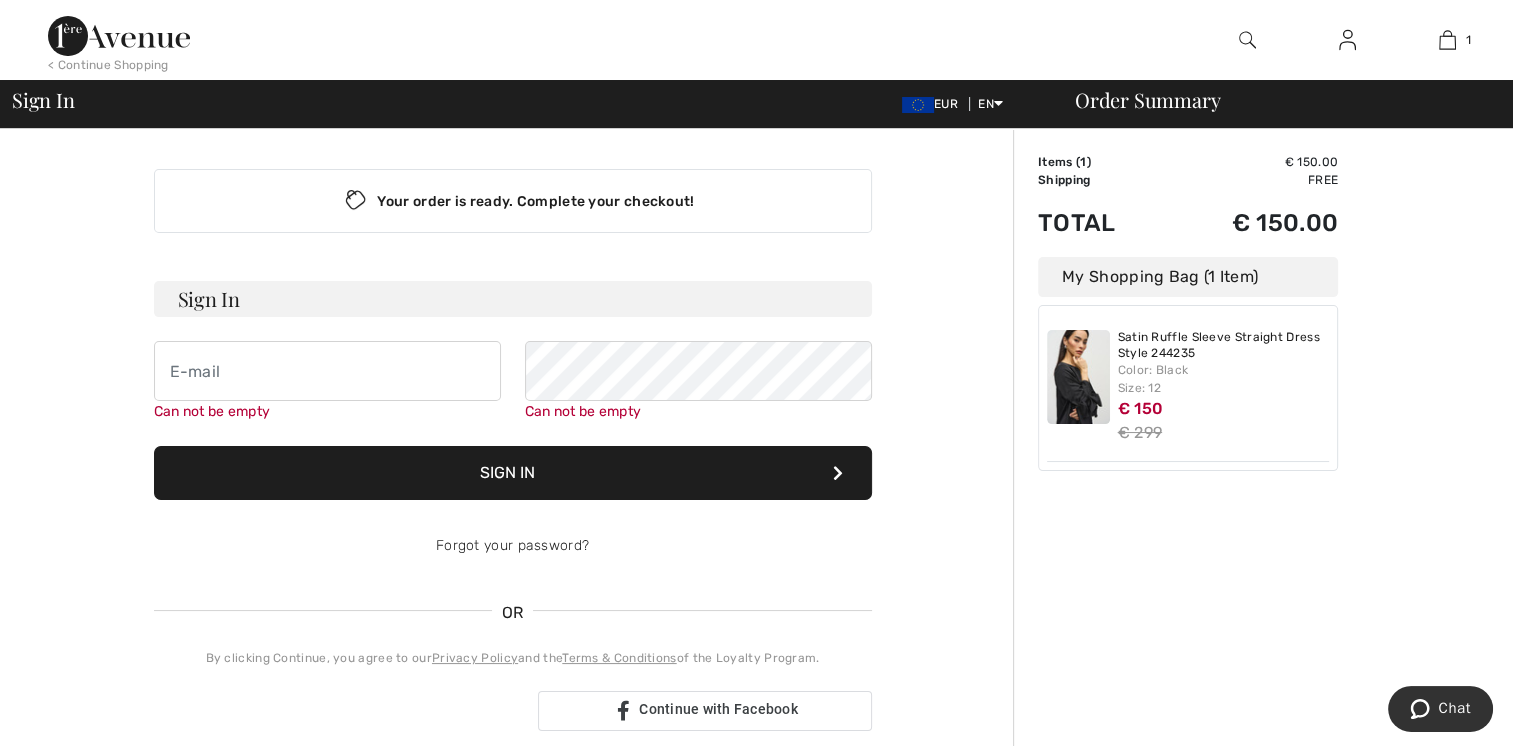 click on "Sign In
Can not be empty
Can not be empty
Sign In
Forgot your password?
OR
By clicking Continue, you agree to our  Privacy Policy  and the  Terms & Conditions  of the Loyalty Program." at bounding box center [513, 506] 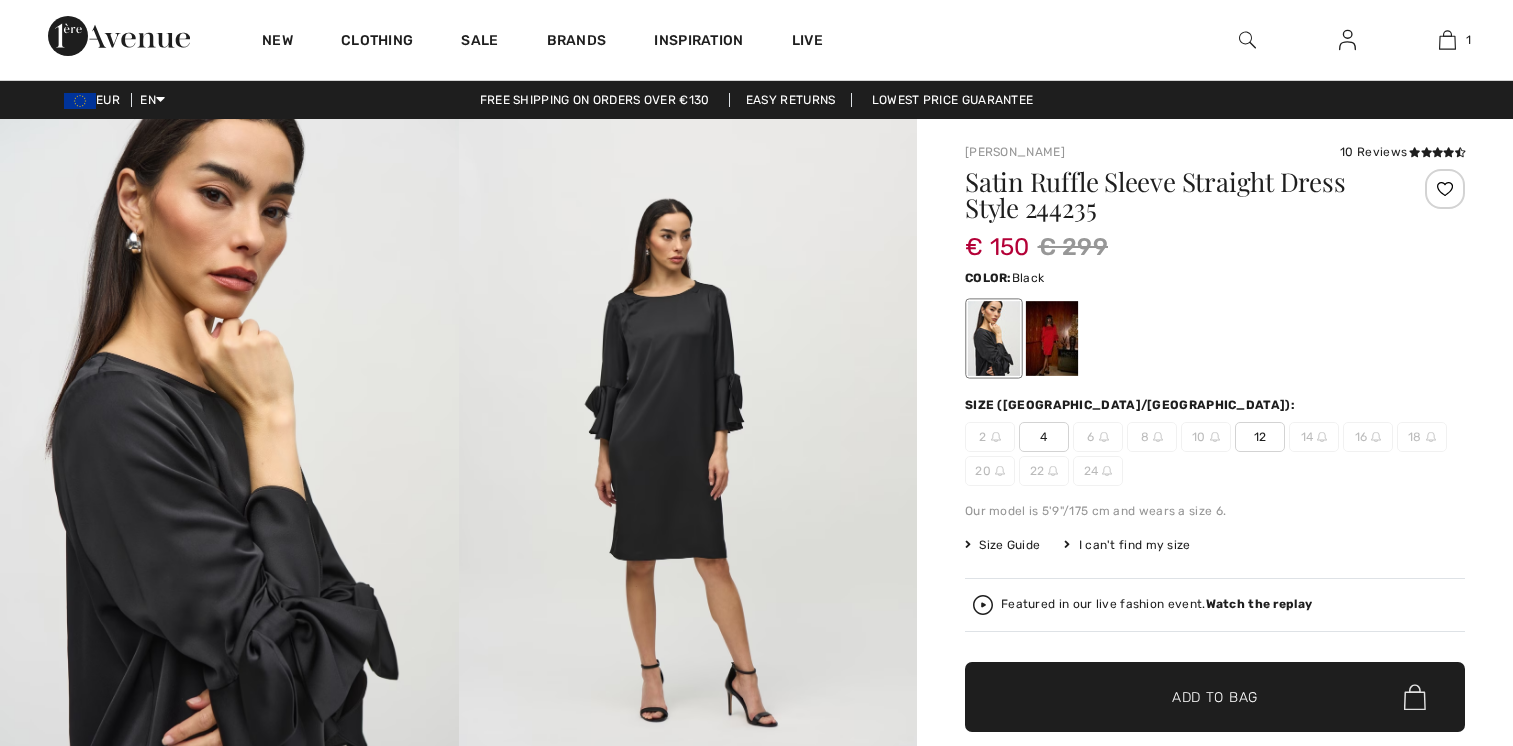 scroll, scrollTop: 22, scrollLeft: 0, axis: vertical 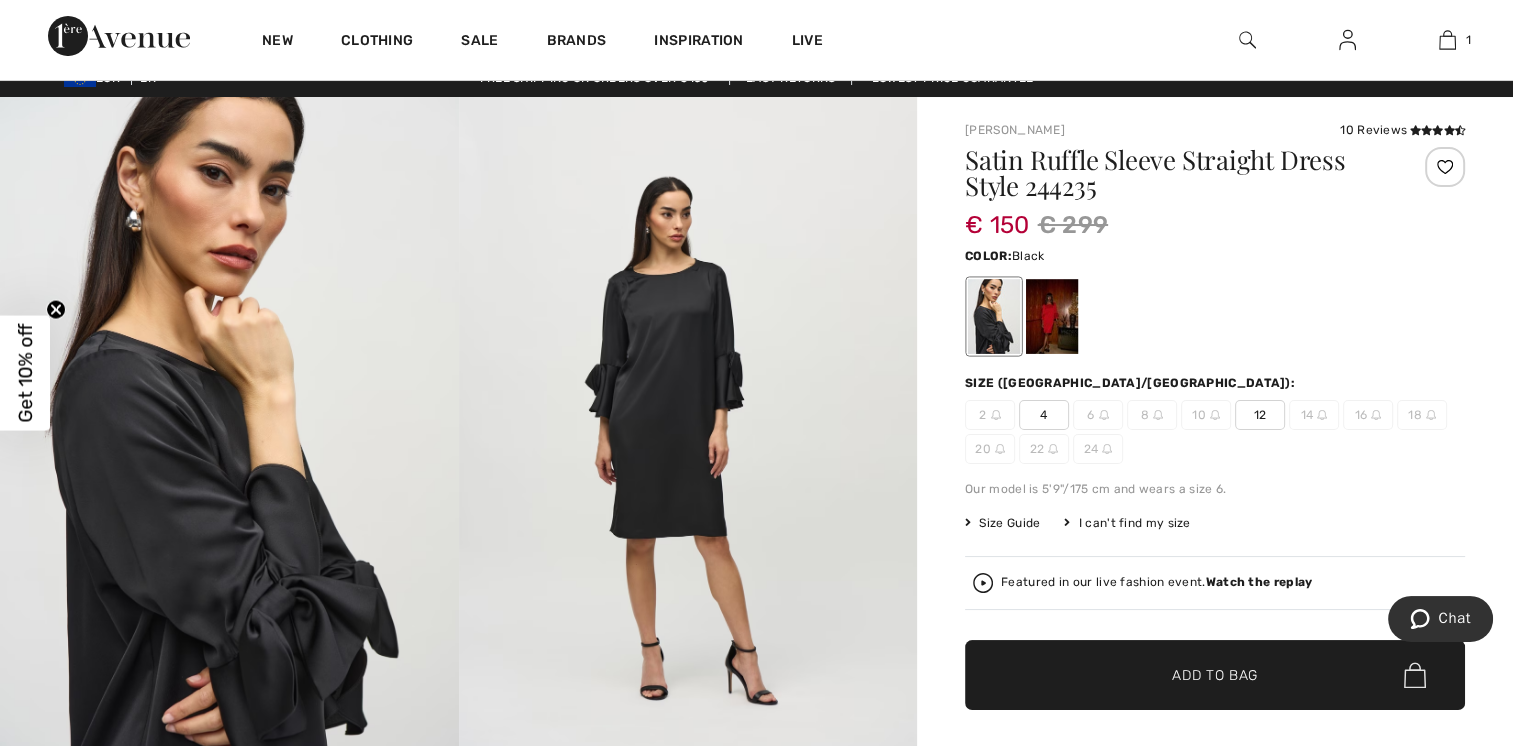 click at bounding box center [1347, 40] 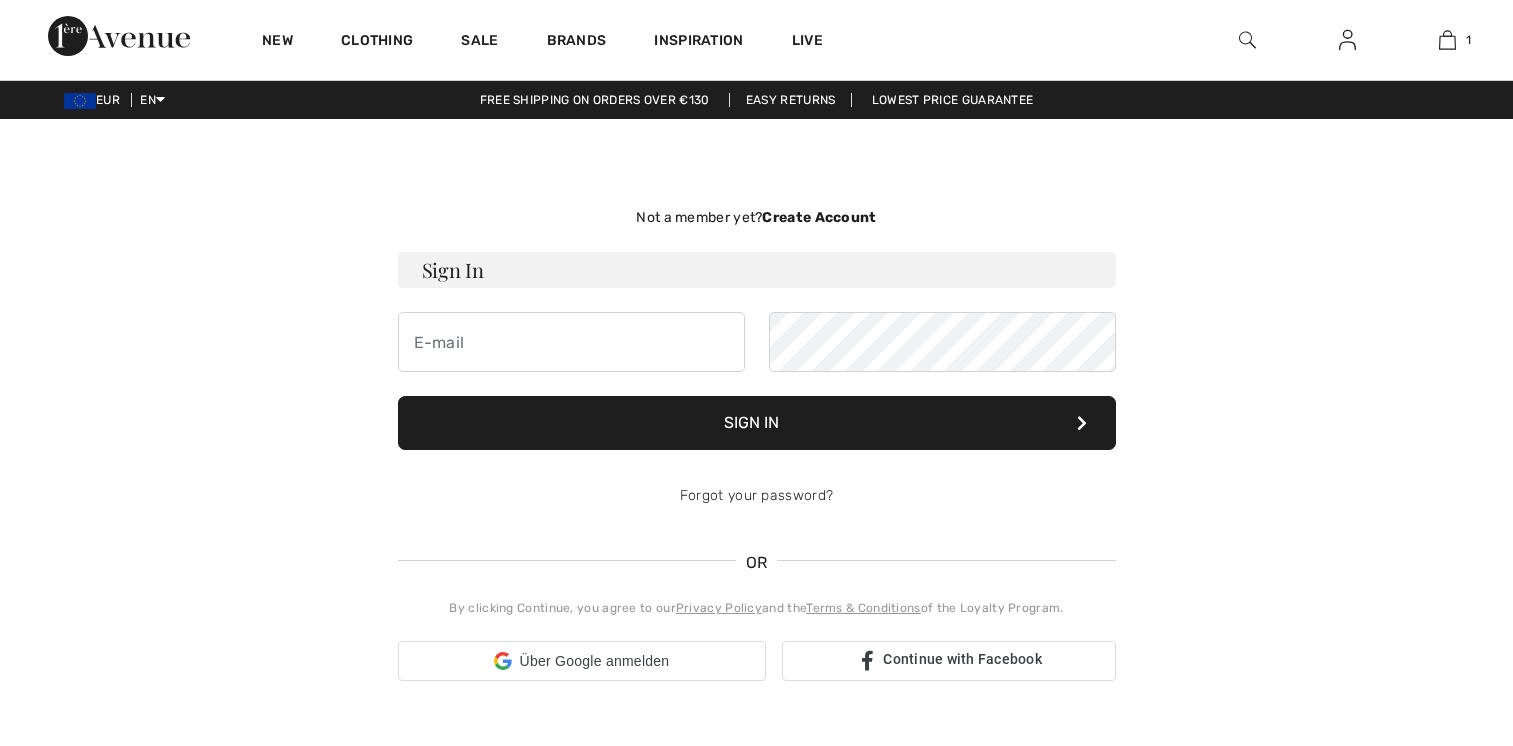 scroll, scrollTop: 0, scrollLeft: 0, axis: both 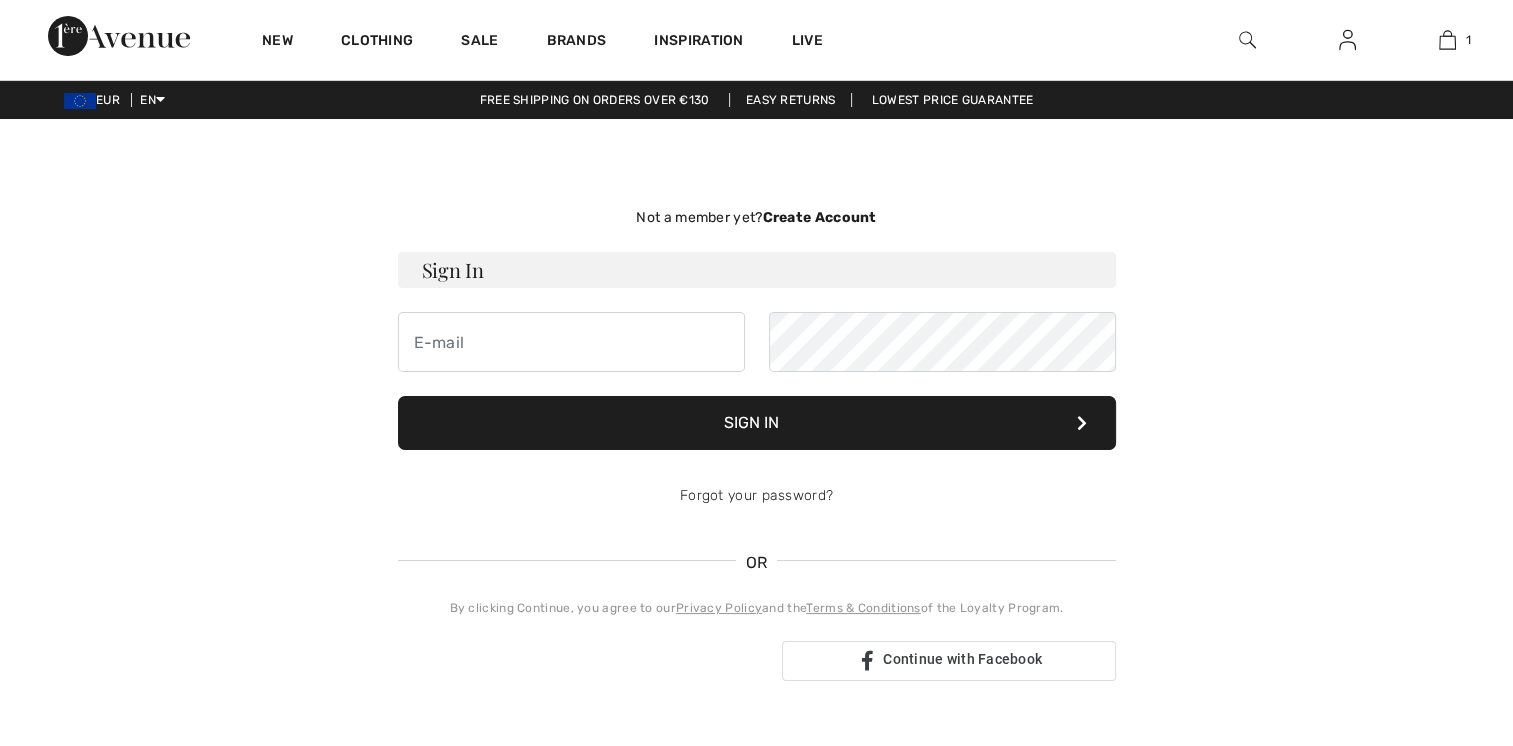 click on "Sign In" at bounding box center [757, 270] 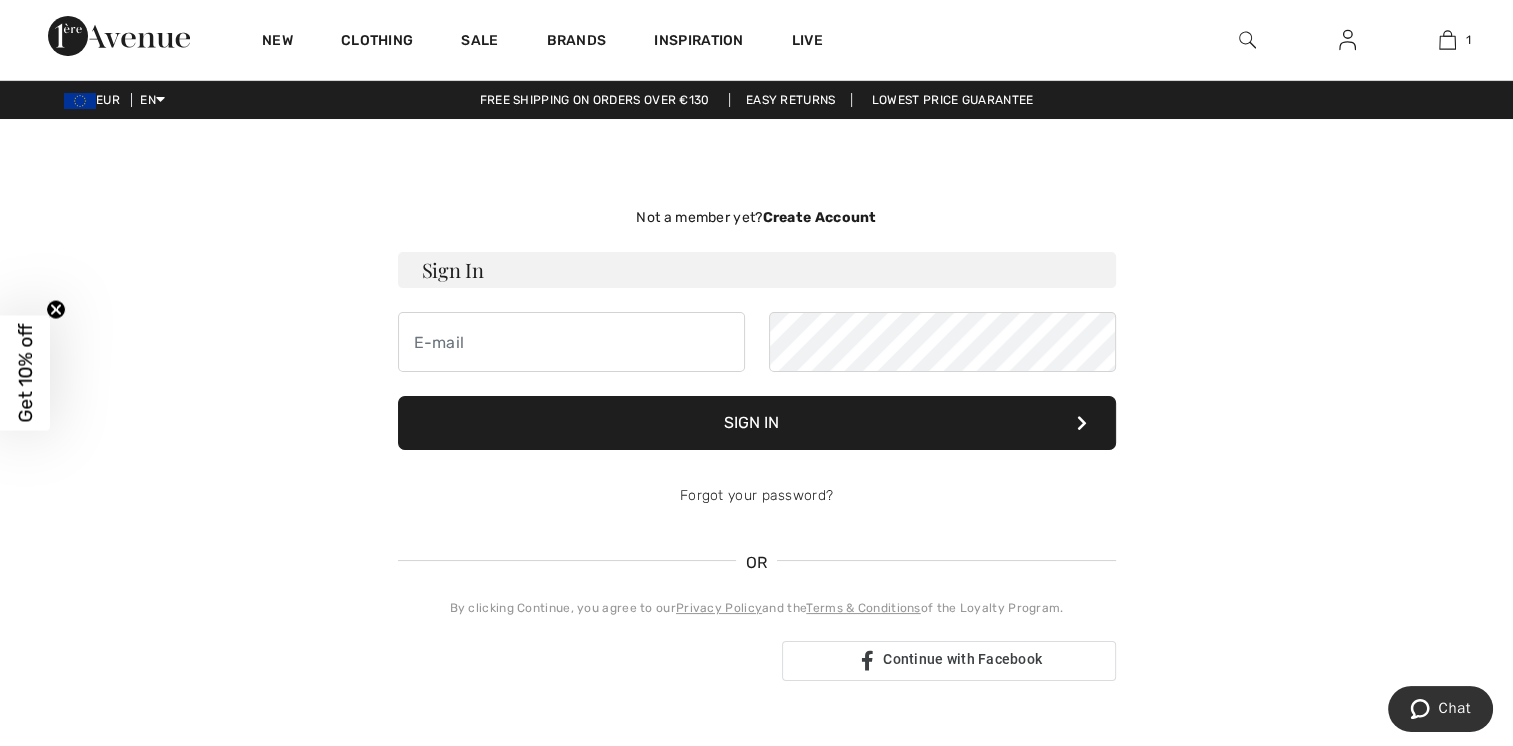 click on "Sign In" at bounding box center [757, 270] 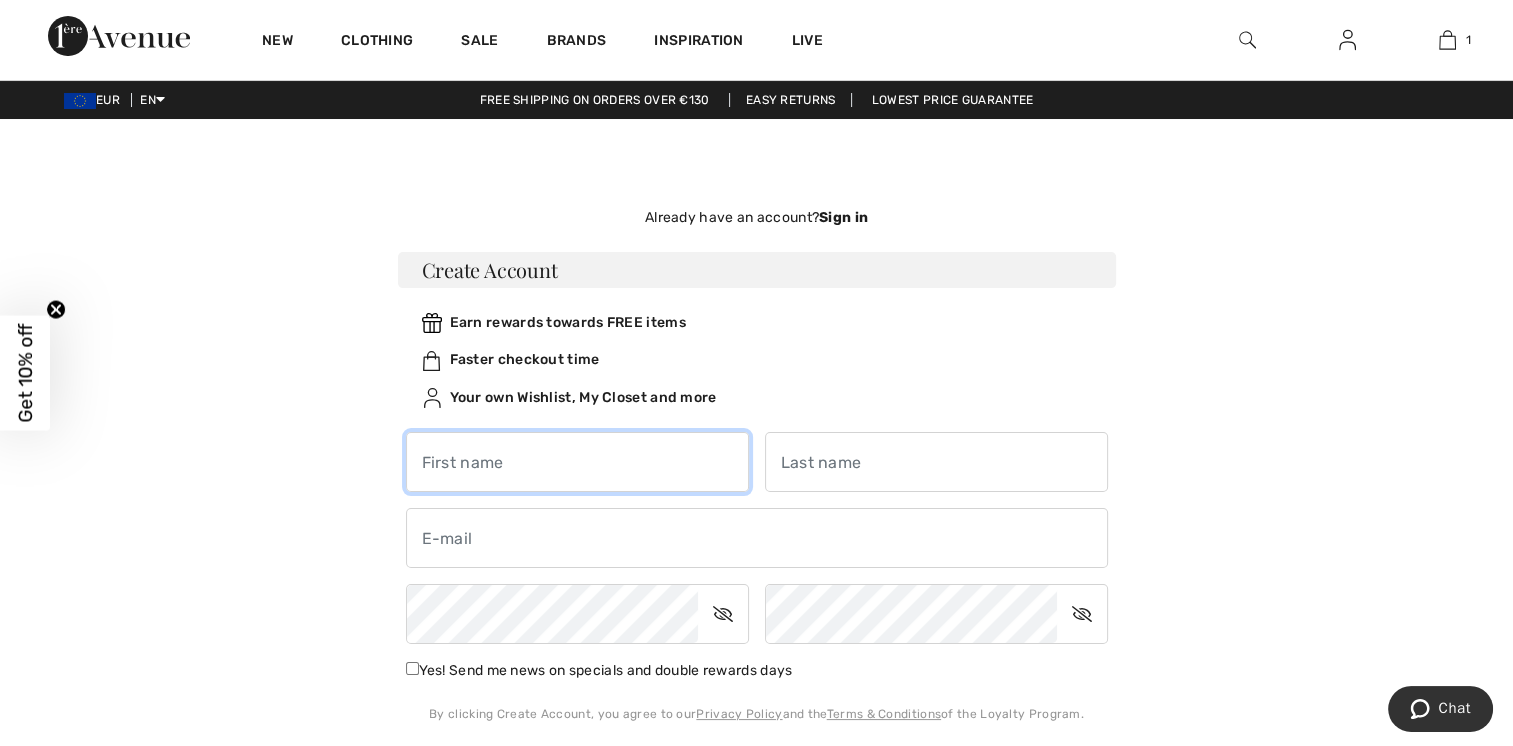 click at bounding box center [577, 462] 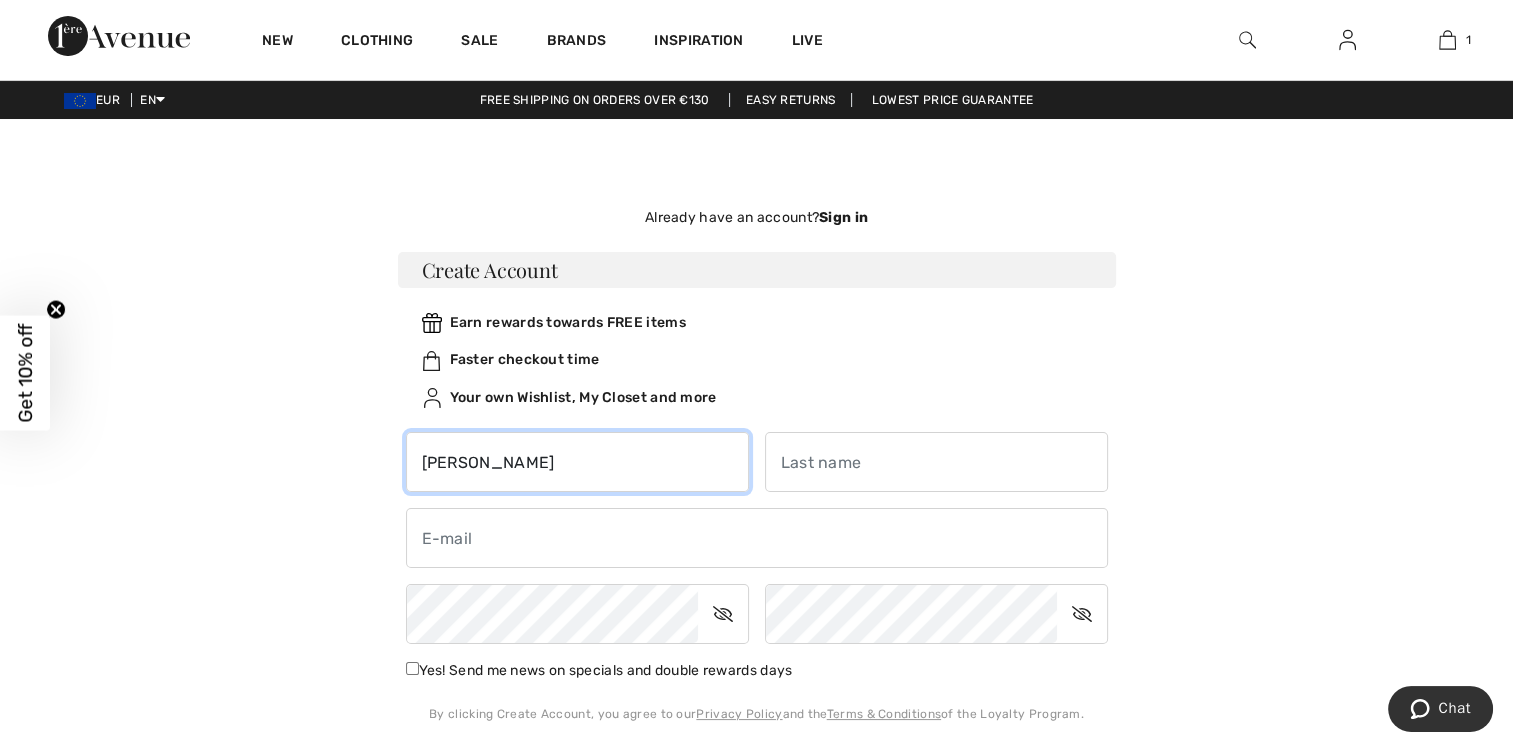 type on "Helena" 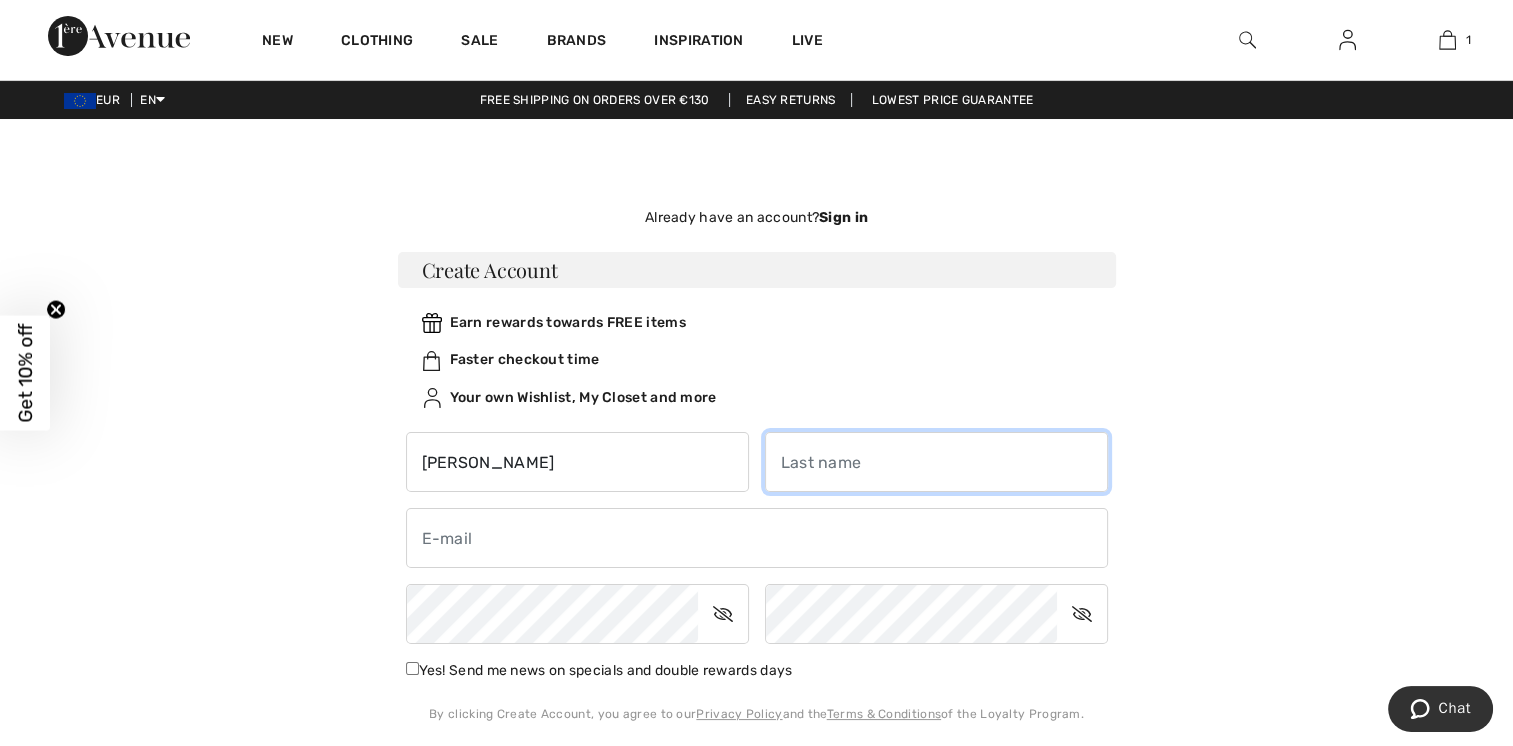 click at bounding box center (936, 462) 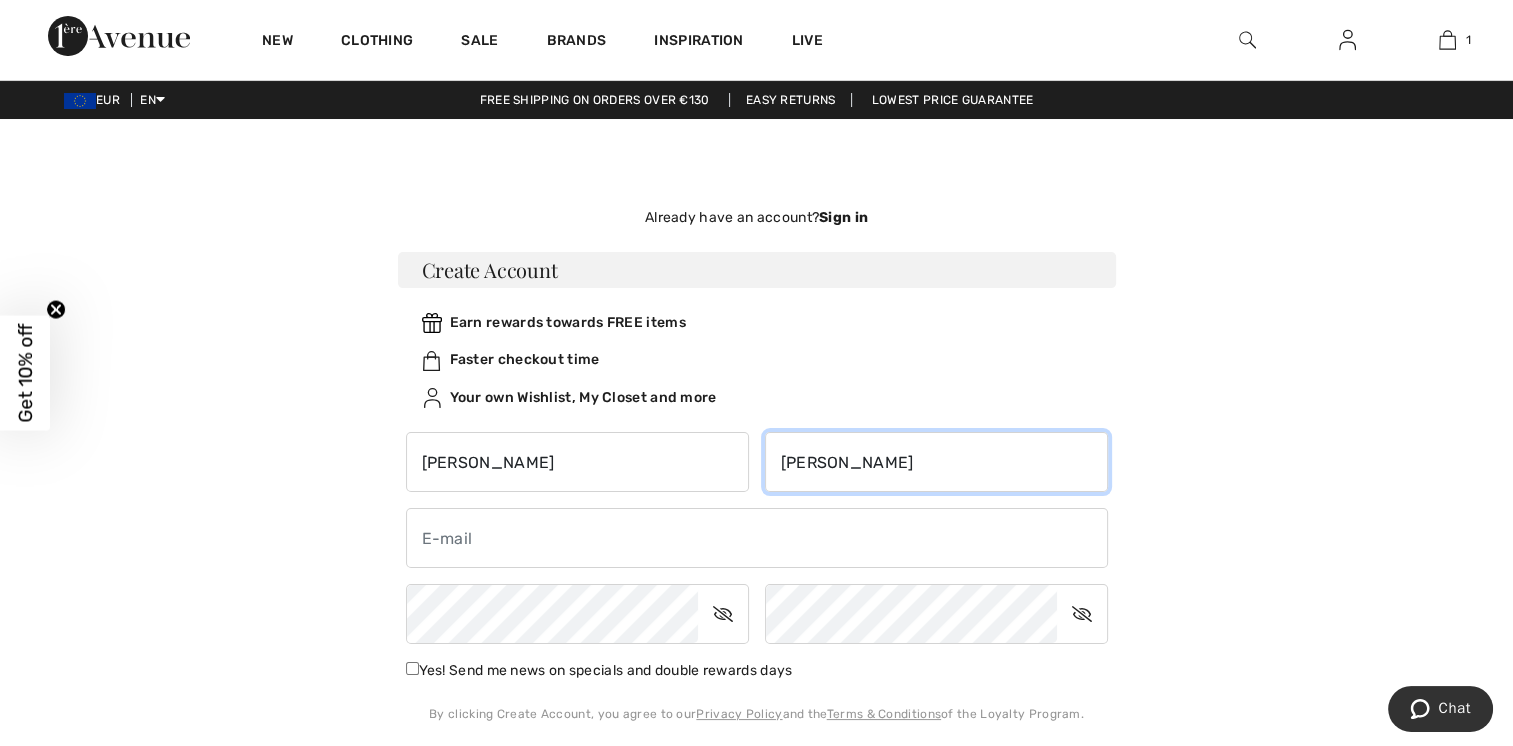 type on "Holm" 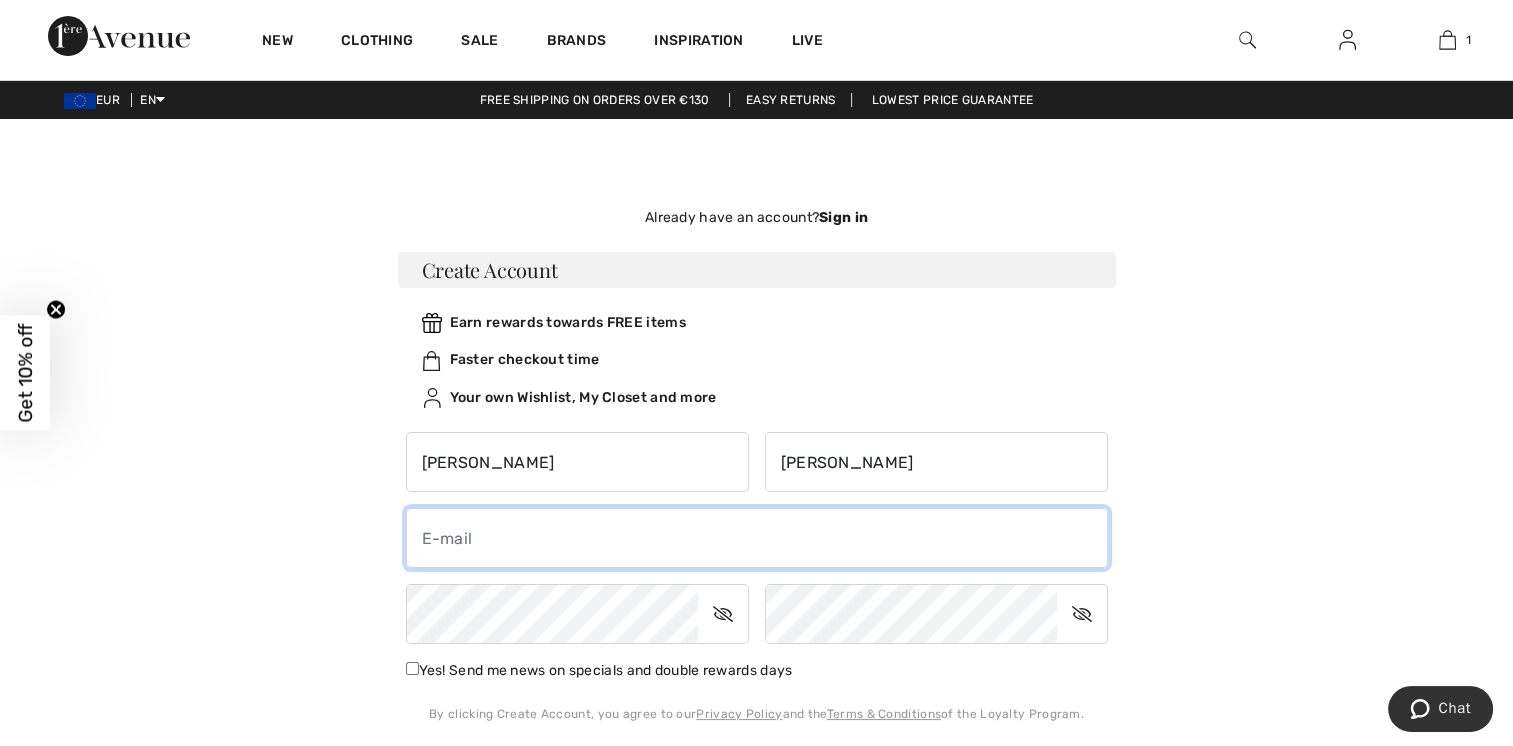 click at bounding box center (757, 538) 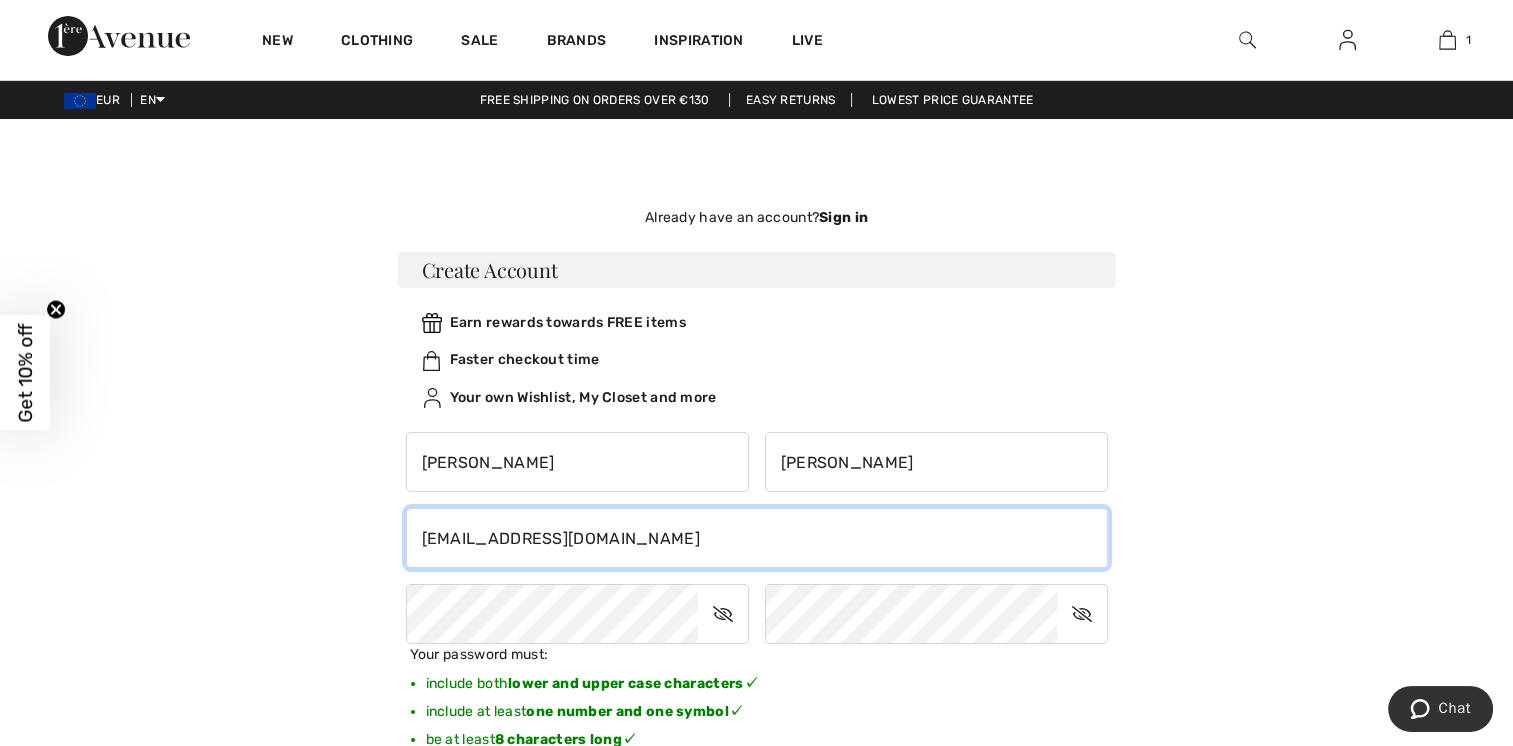 drag, startPoint x: 545, startPoint y: 542, endPoint x: 0, endPoint y: 554, distance: 545.1321 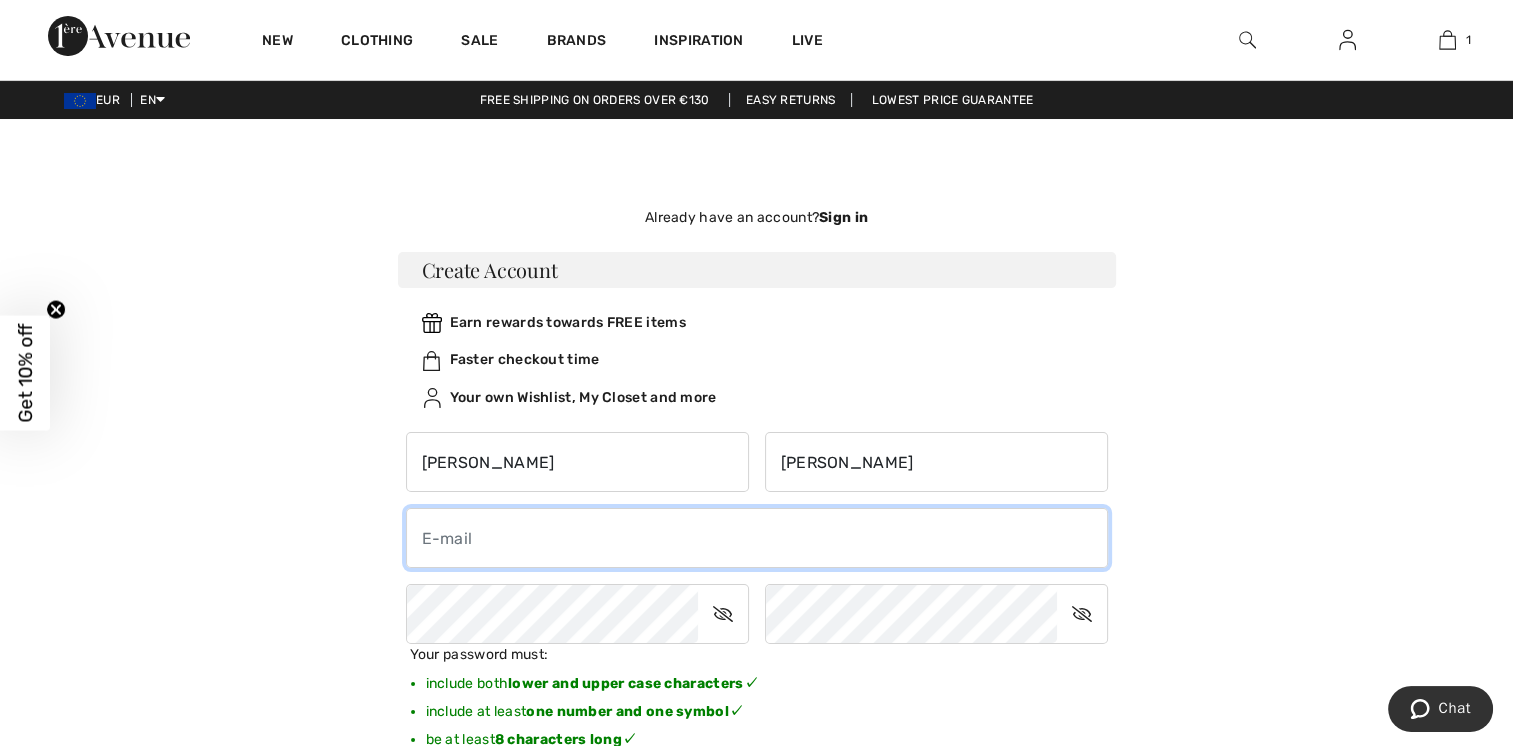 type 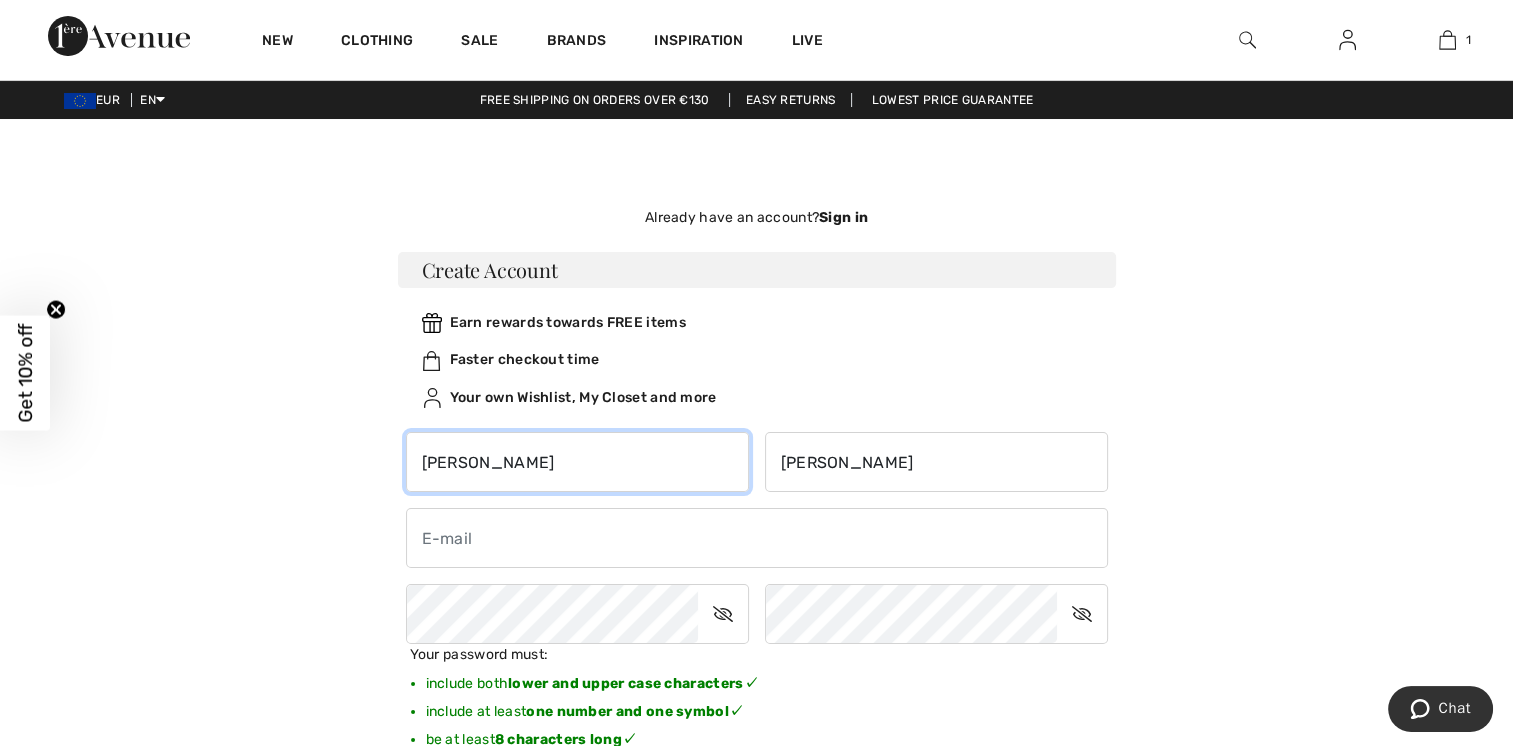 drag, startPoint x: 604, startPoint y: 477, endPoint x: 0, endPoint y: 497, distance: 604.33105 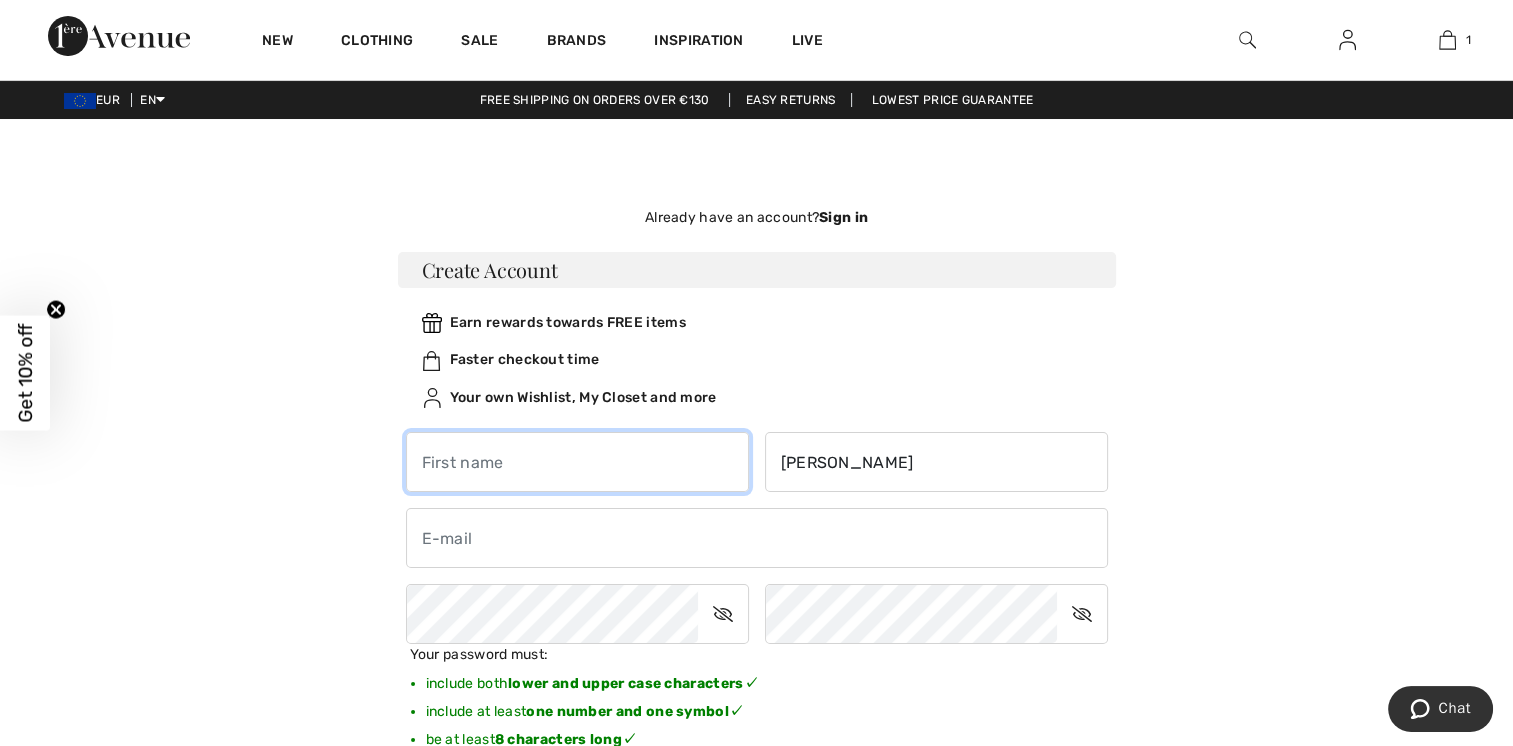 type 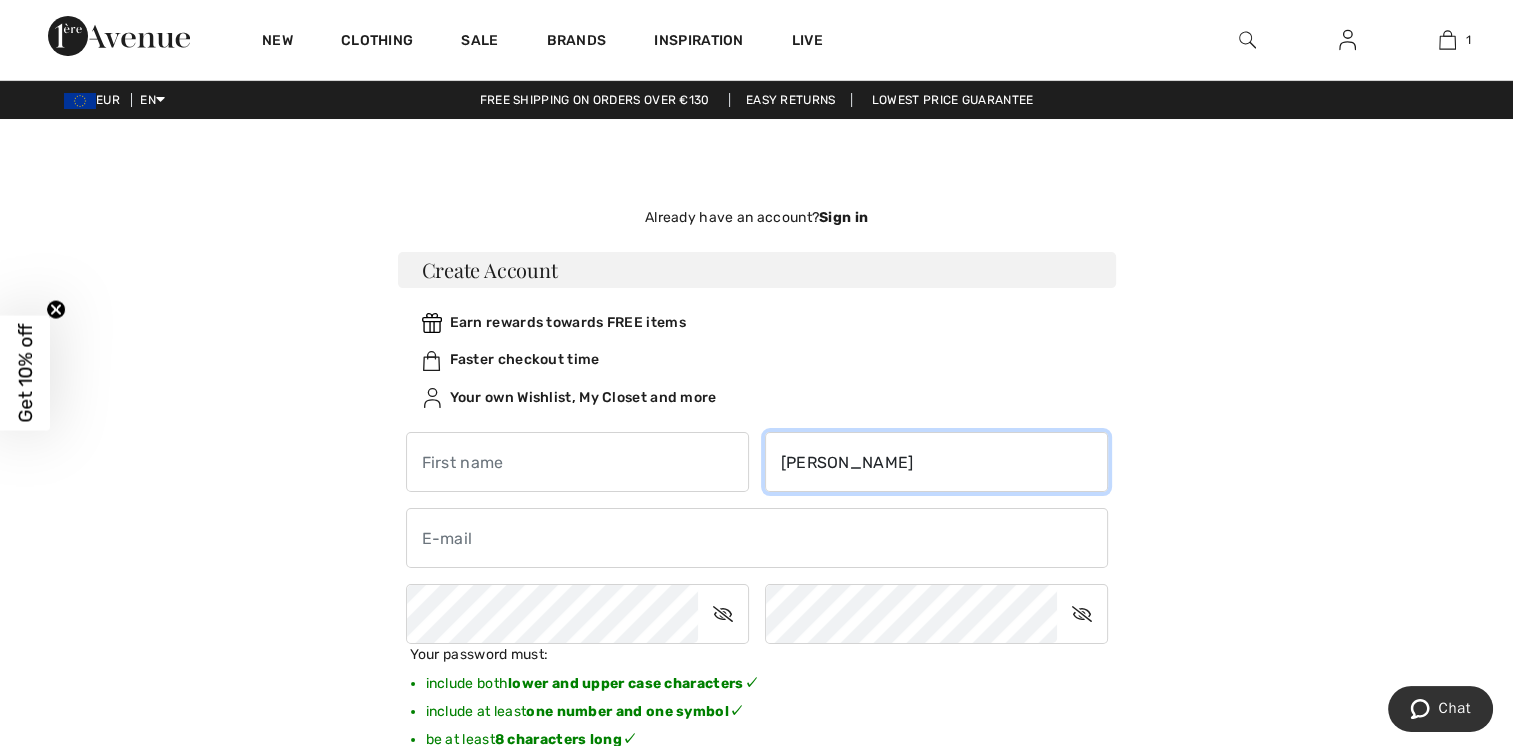 drag, startPoint x: 734, startPoint y: 484, endPoint x: 463, endPoint y: 488, distance: 271.0295 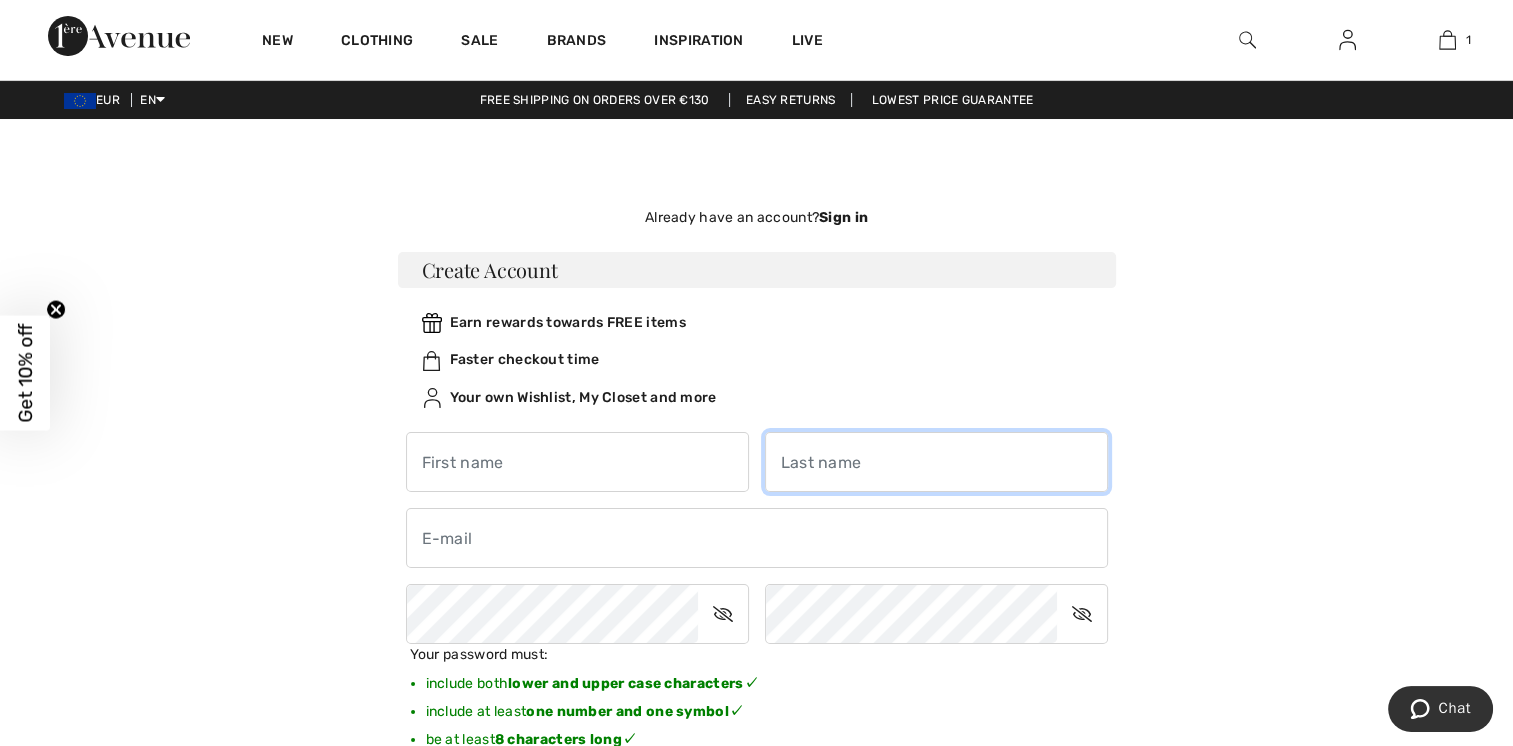 type 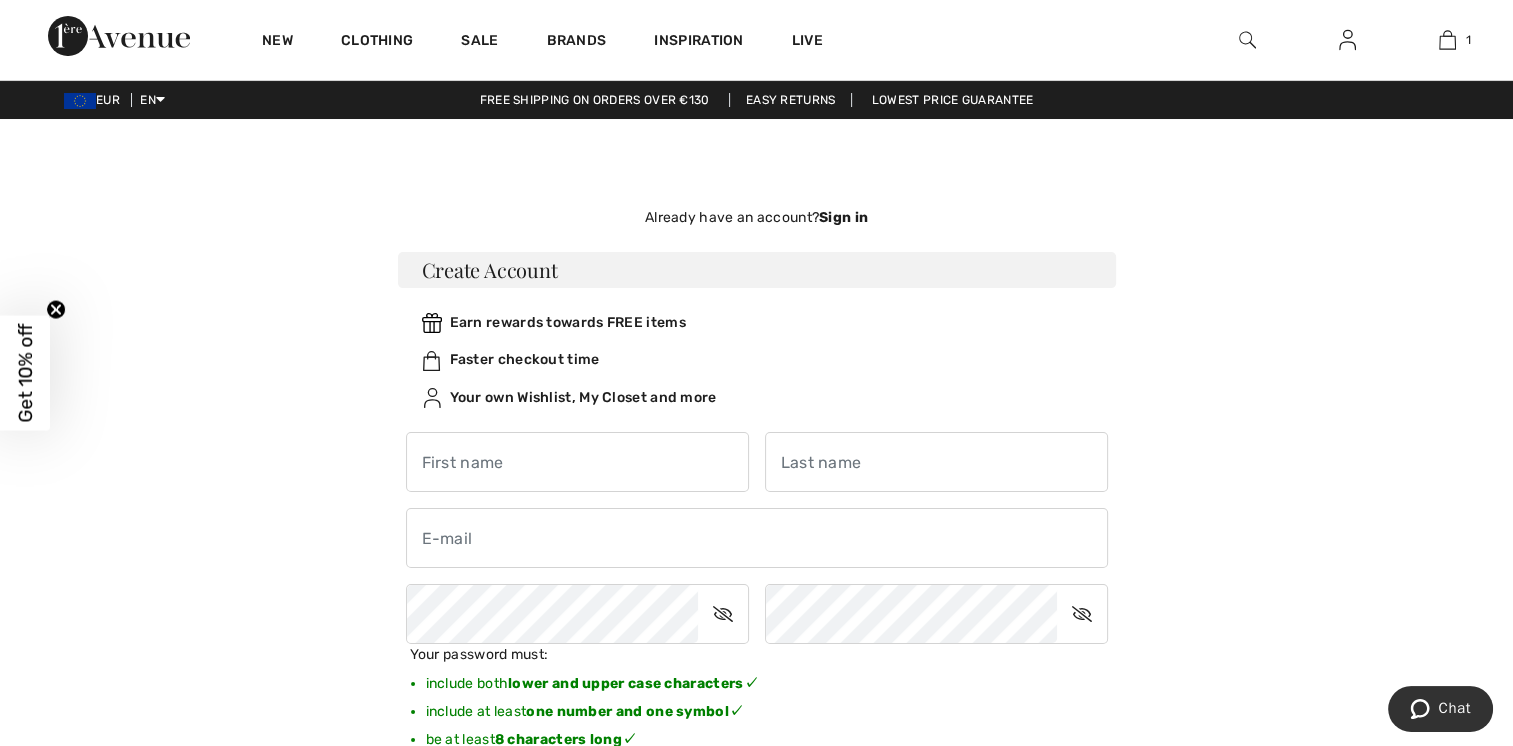 drag, startPoint x: 1487, startPoint y: 328, endPoint x: 1128, endPoint y: 280, distance: 362.1947 